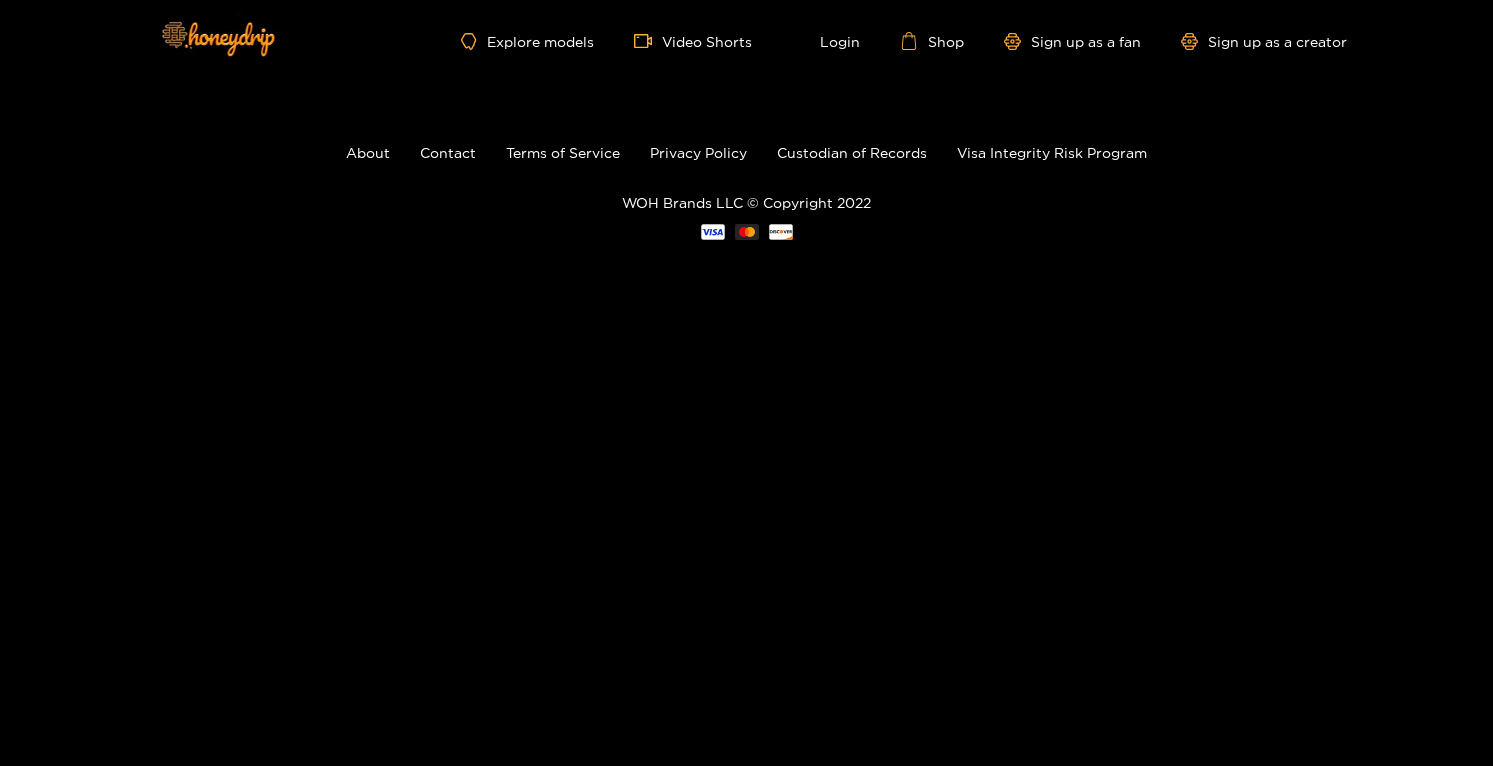 scroll, scrollTop: 0, scrollLeft: 0, axis: both 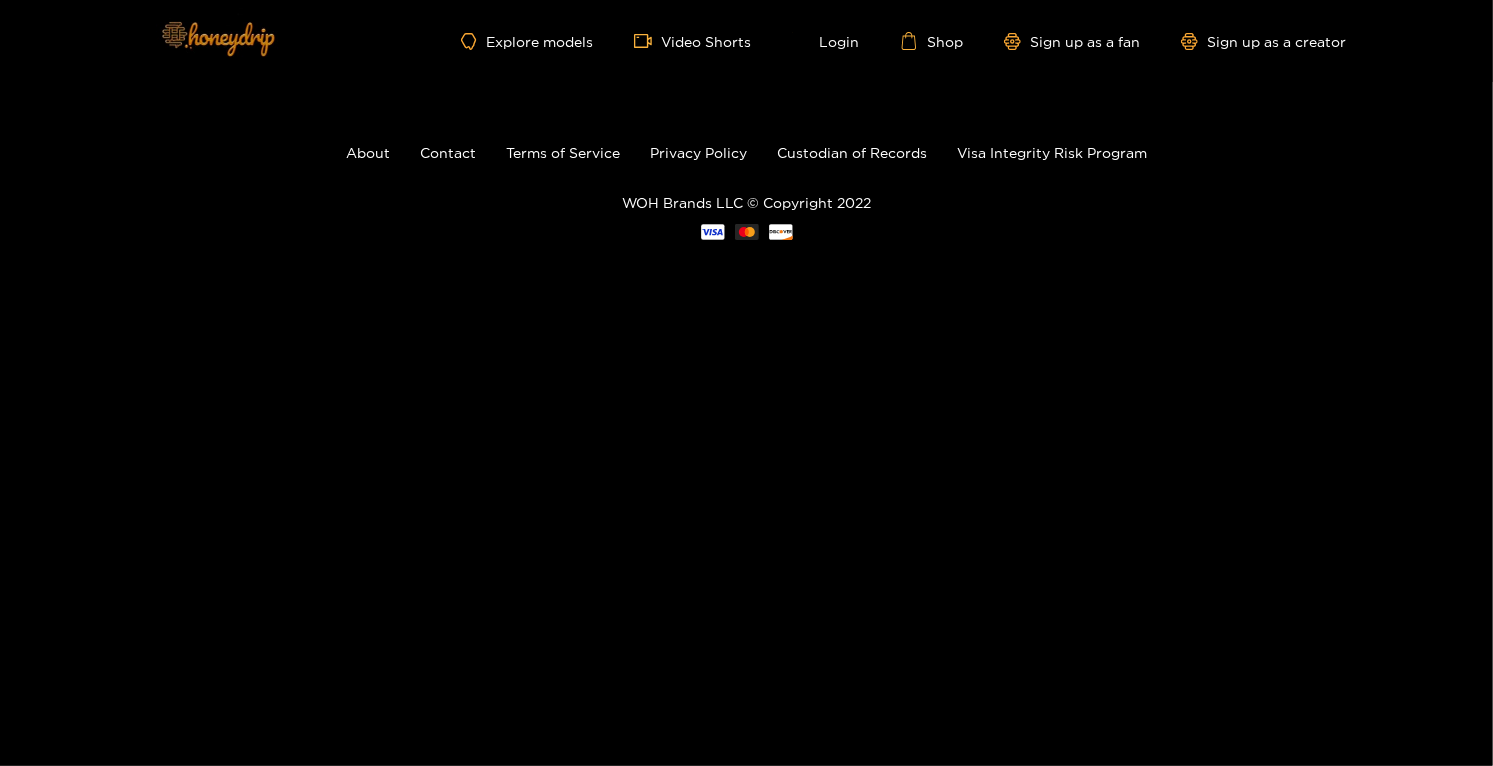 click at bounding box center [217, 38] 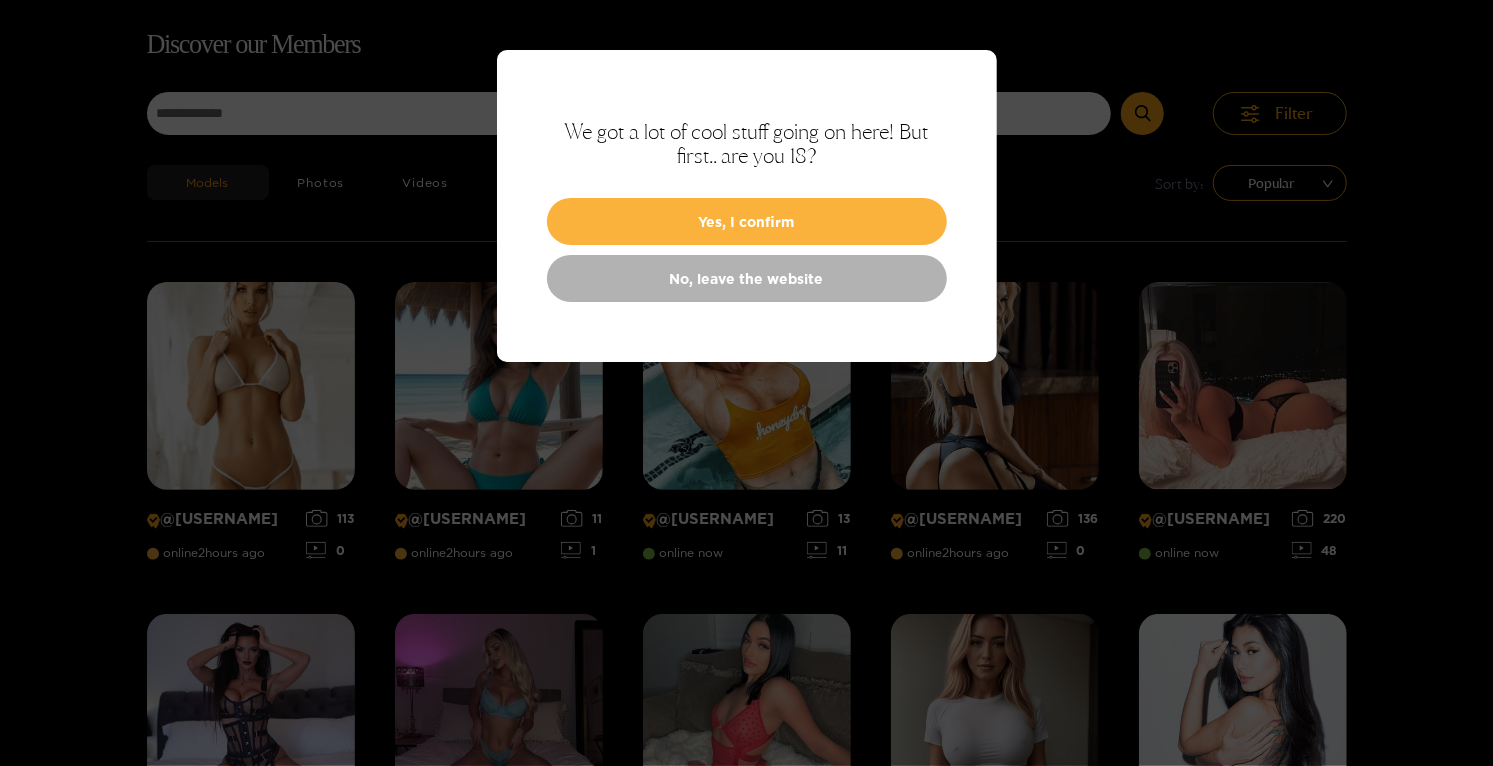 scroll, scrollTop: 128, scrollLeft: 0, axis: vertical 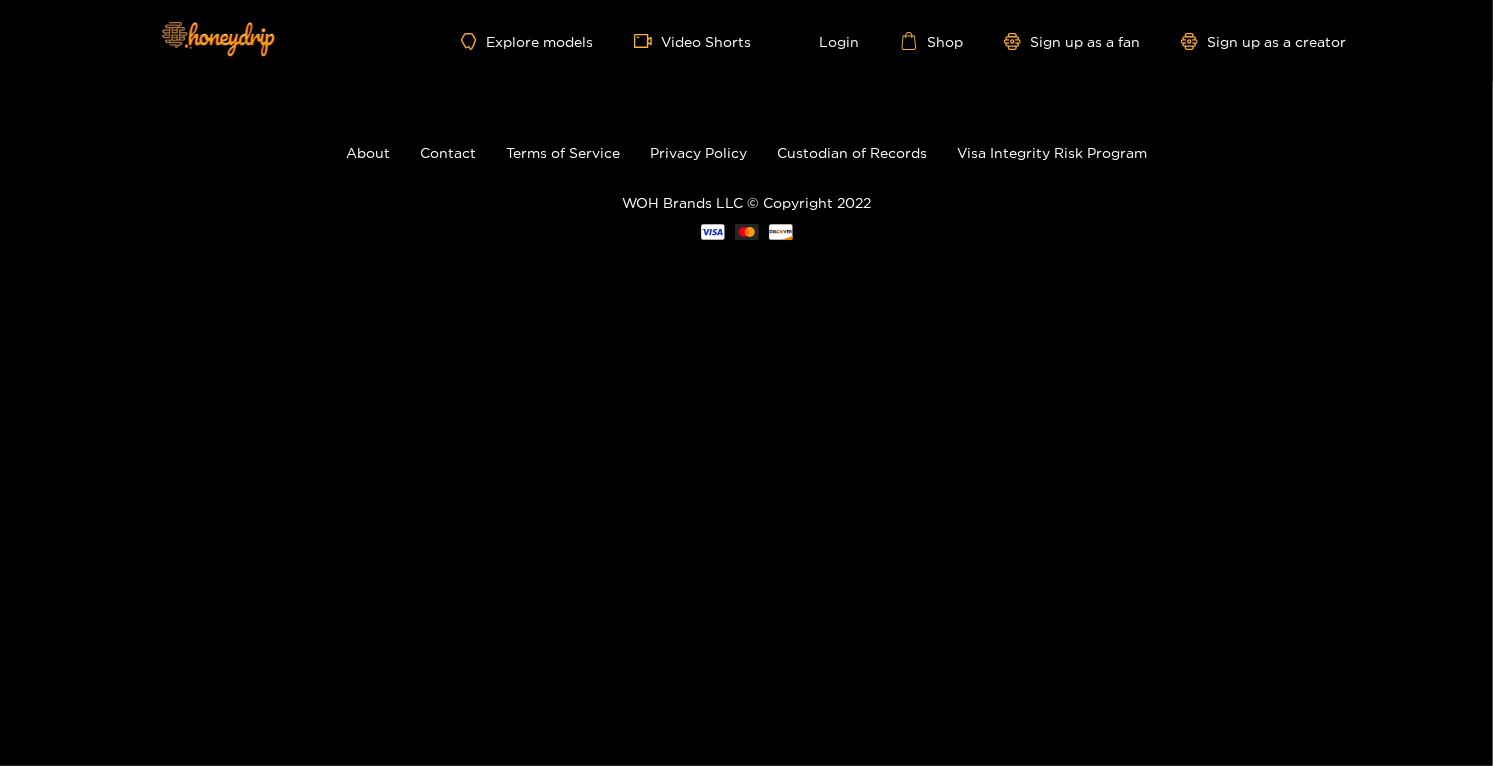 click on "Explore models Video Shorts Login Shop Sign up as a fan Sign up as a creator" at bounding box center [747, 41] 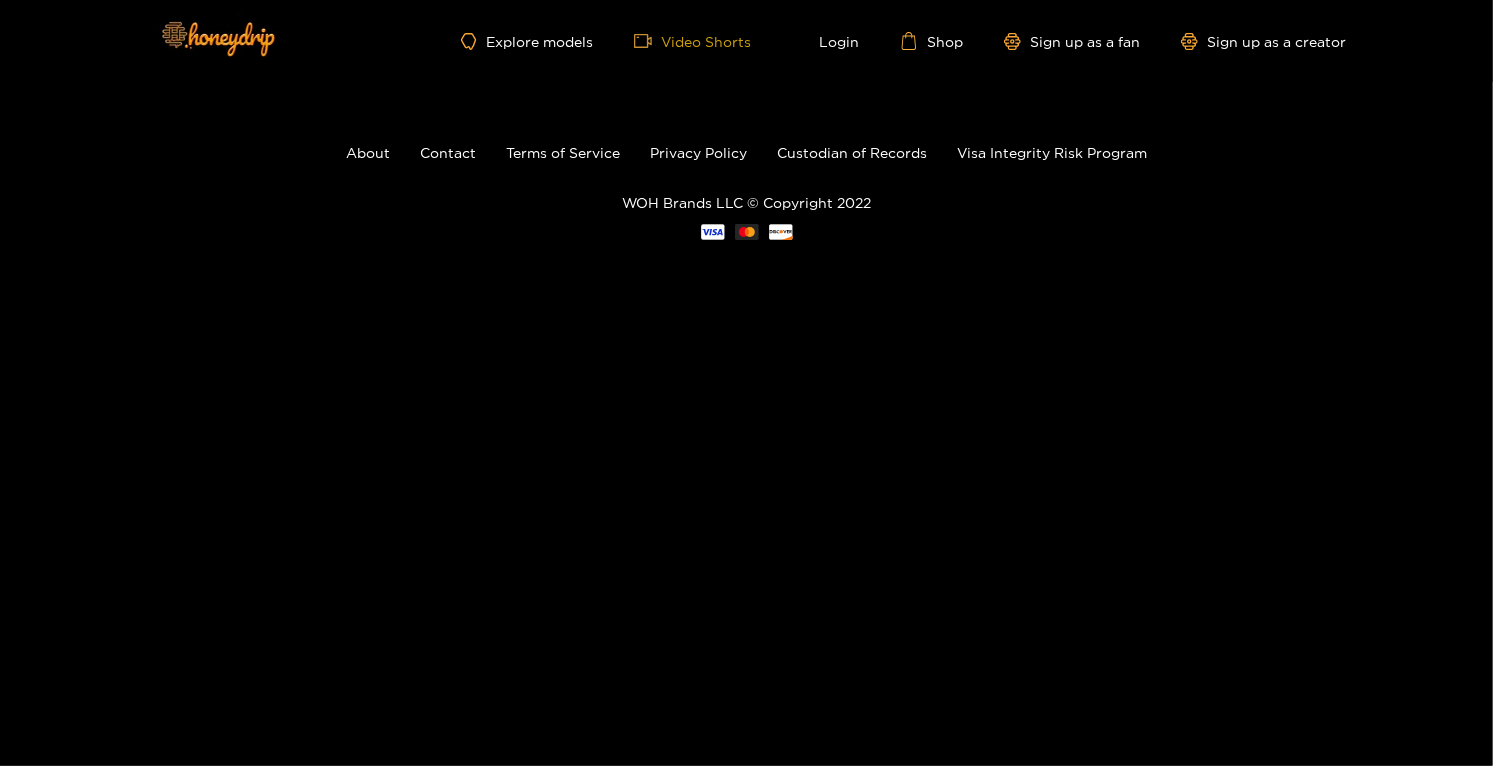 click on "Video Shorts" at bounding box center (693, 41) 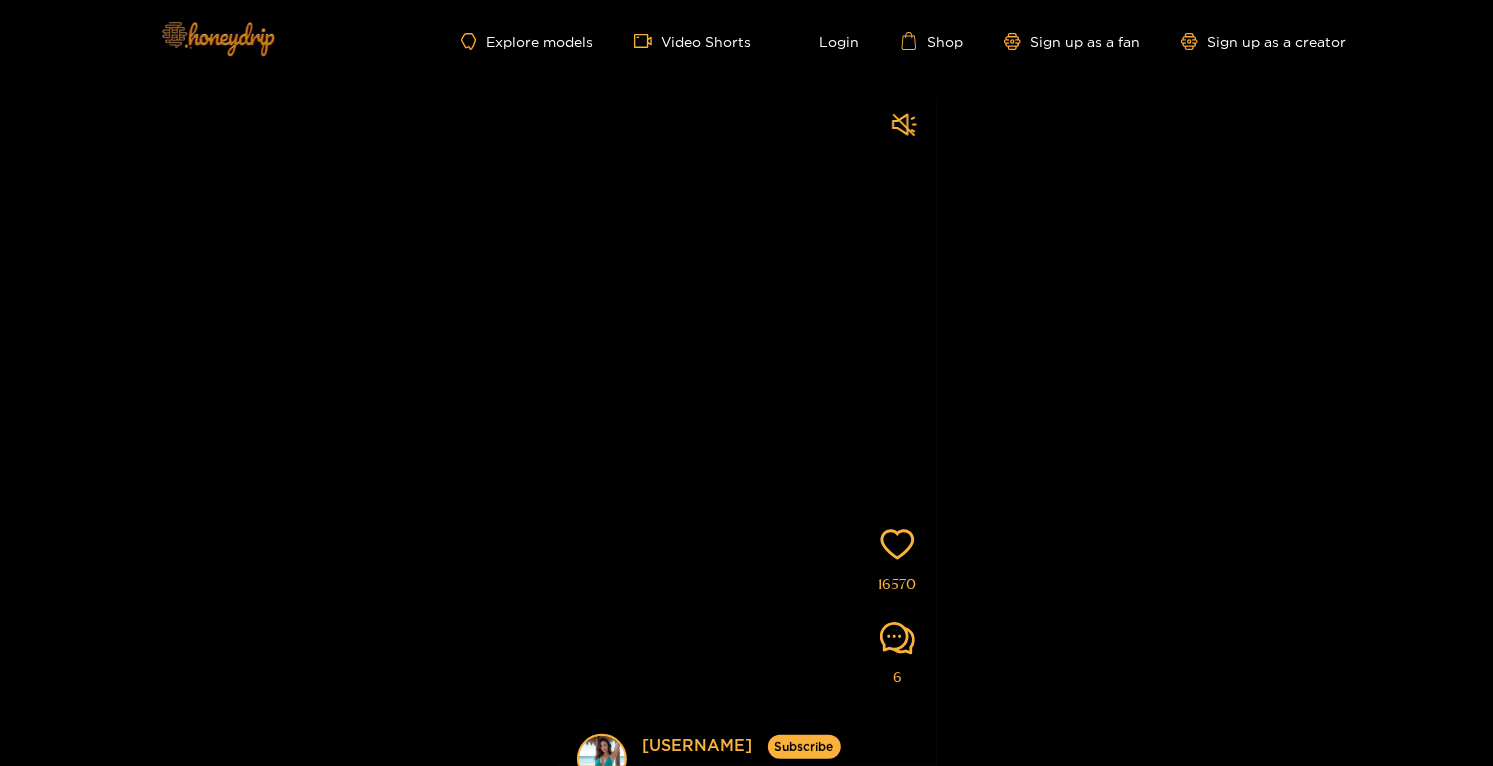 click at bounding box center [217, 38] 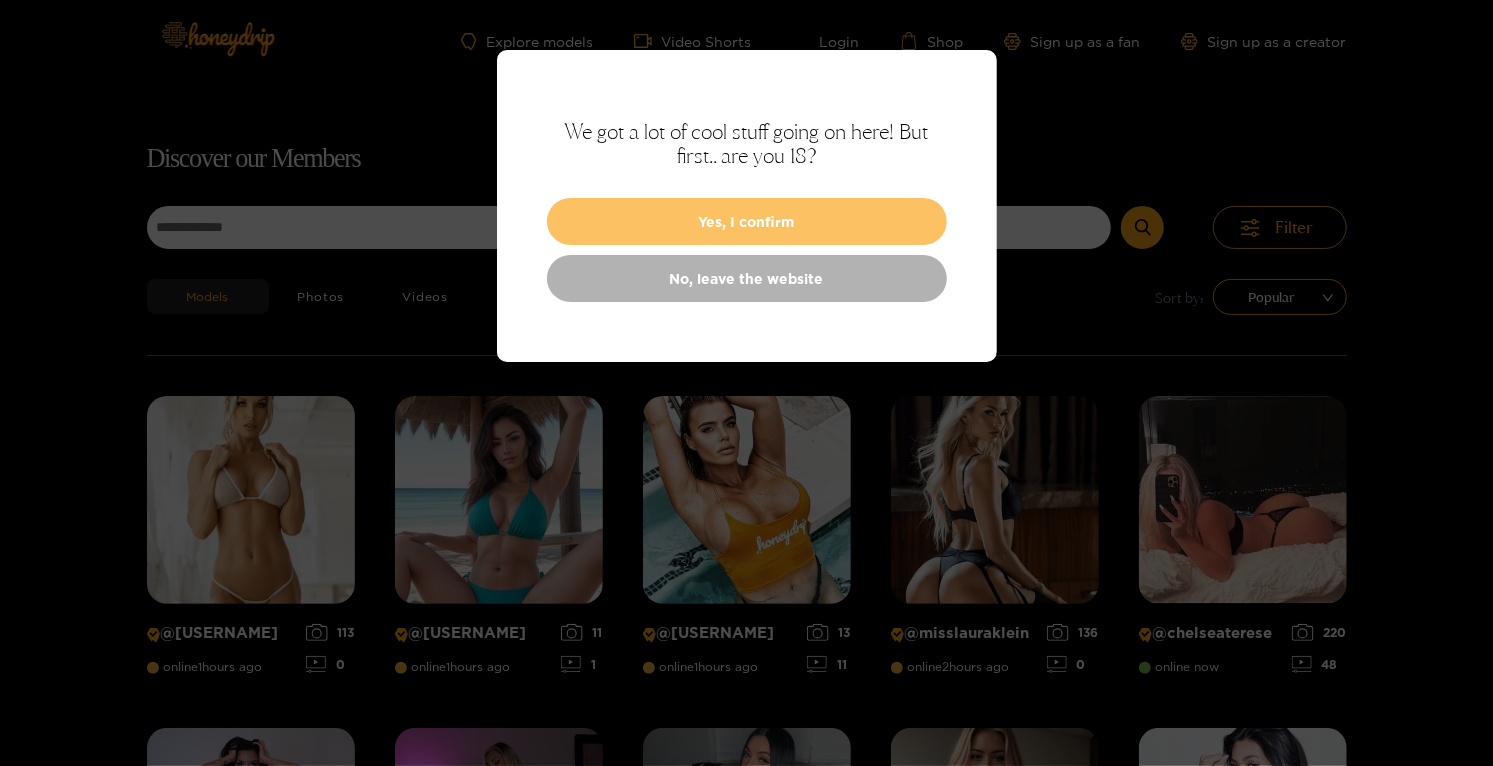 click on "Yes, I confirm" at bounding box center [747, 221] 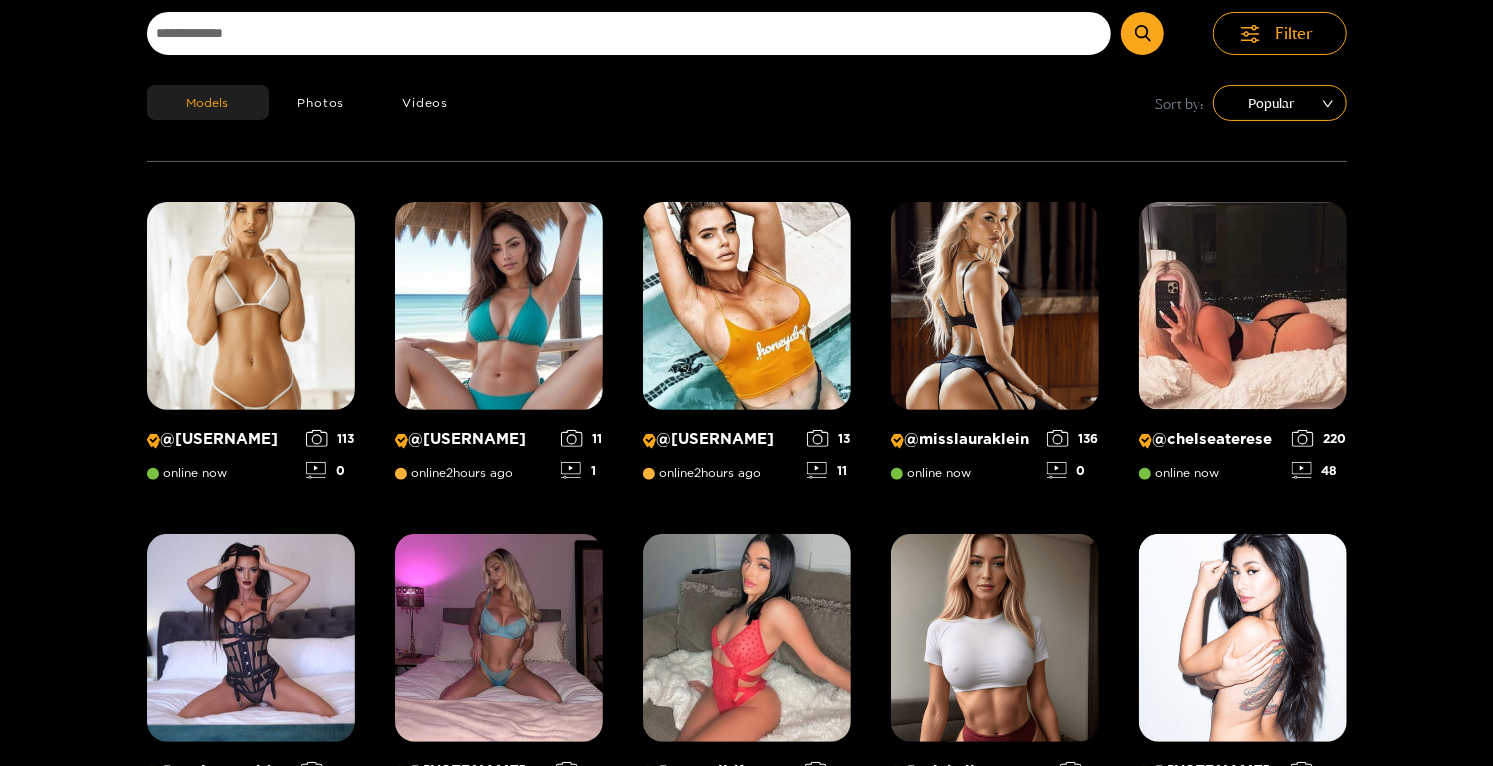 scroll, scrollTop: 195, scrollLeft: 0, axis: vertical 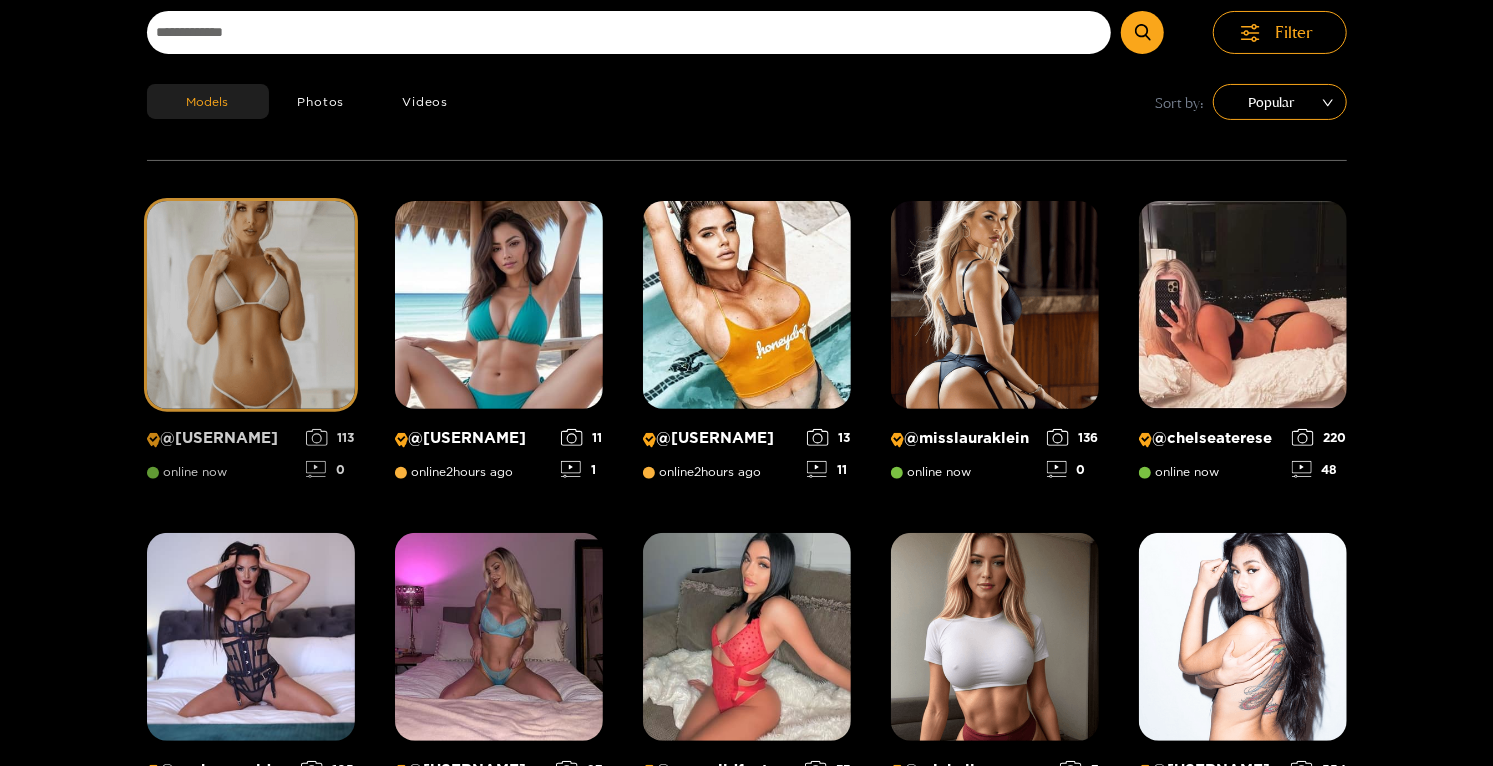 click at bounding box center [251, 305] 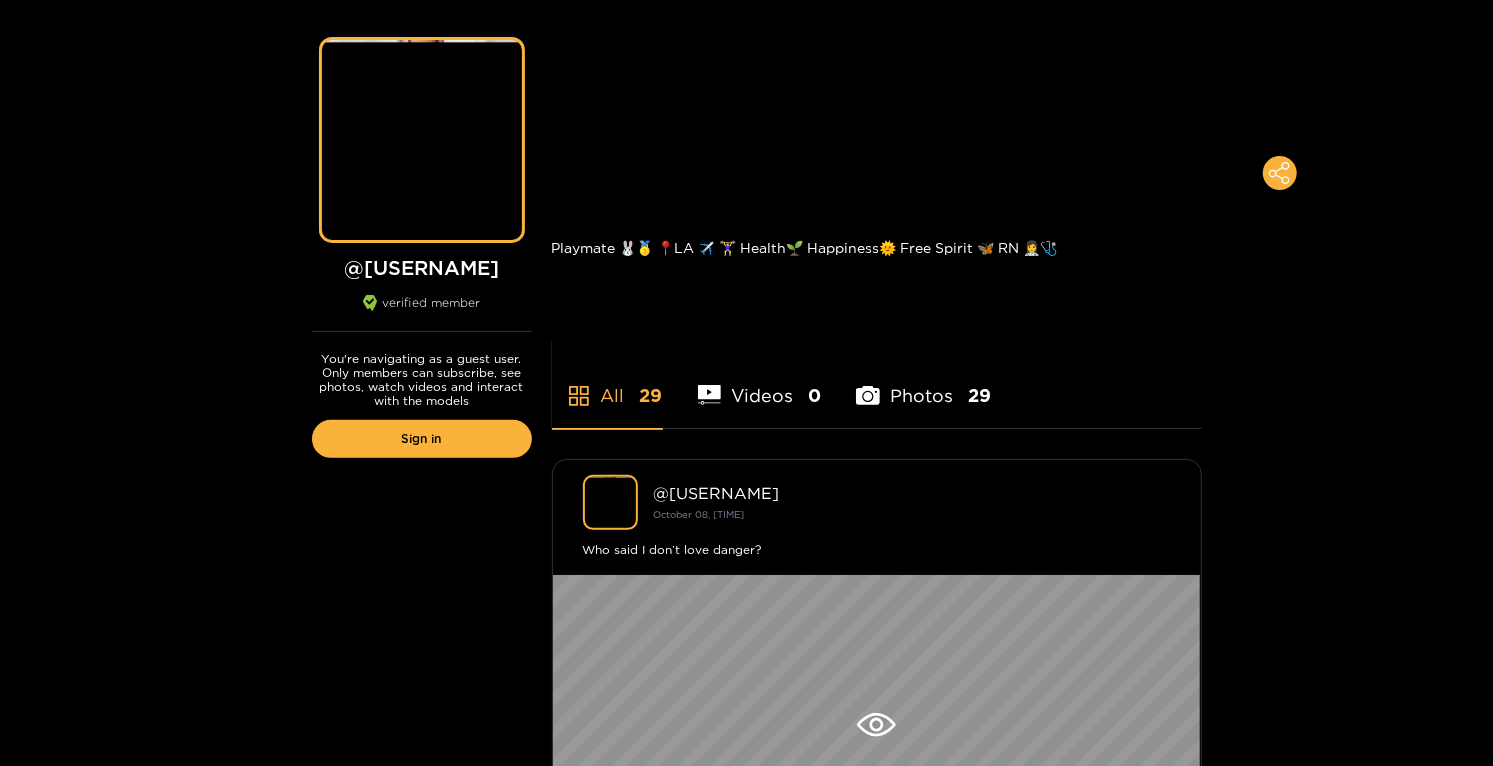 scroll, scrollTop: 693, scrollLeft: 0, axis: vertical 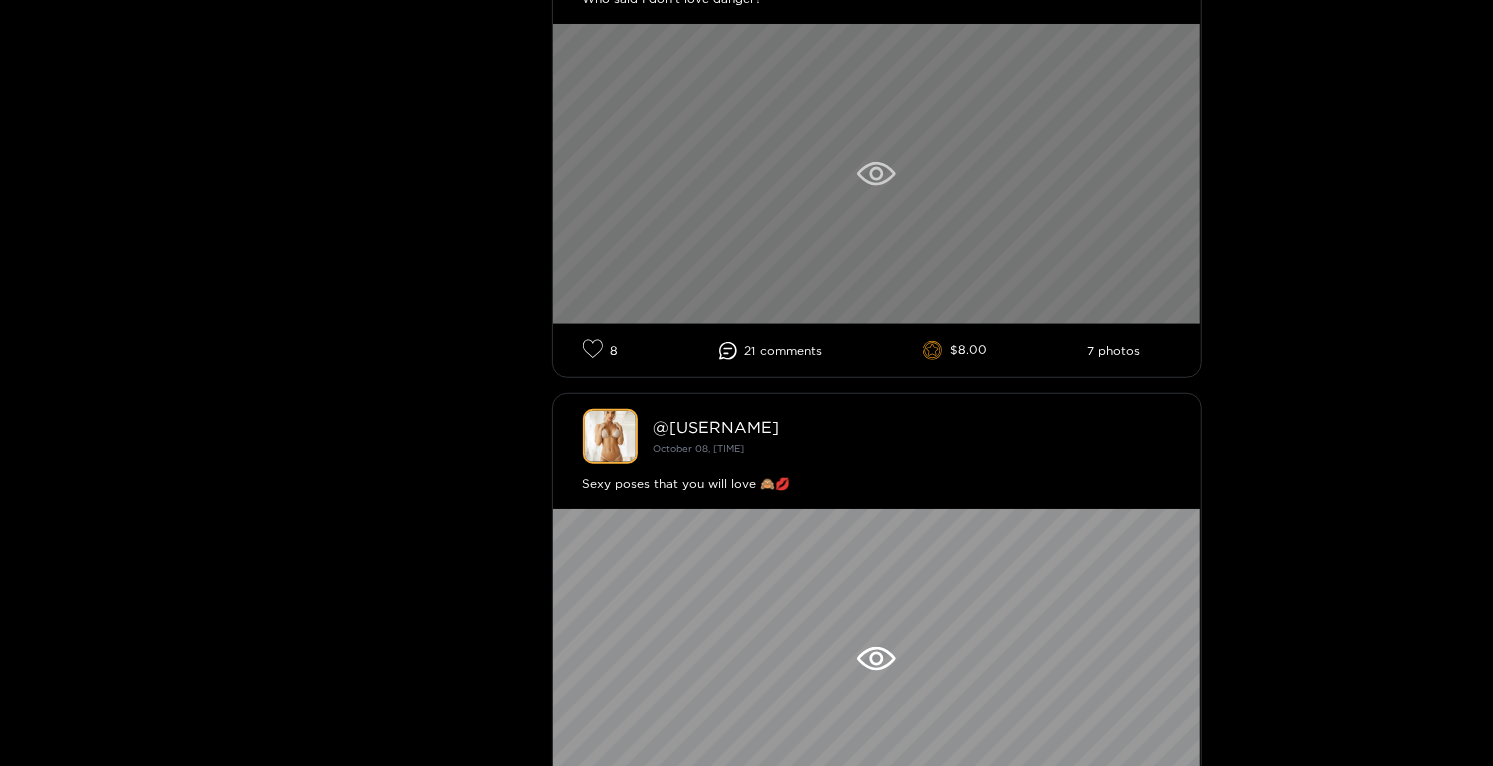 click at bounding box center [877, 174] 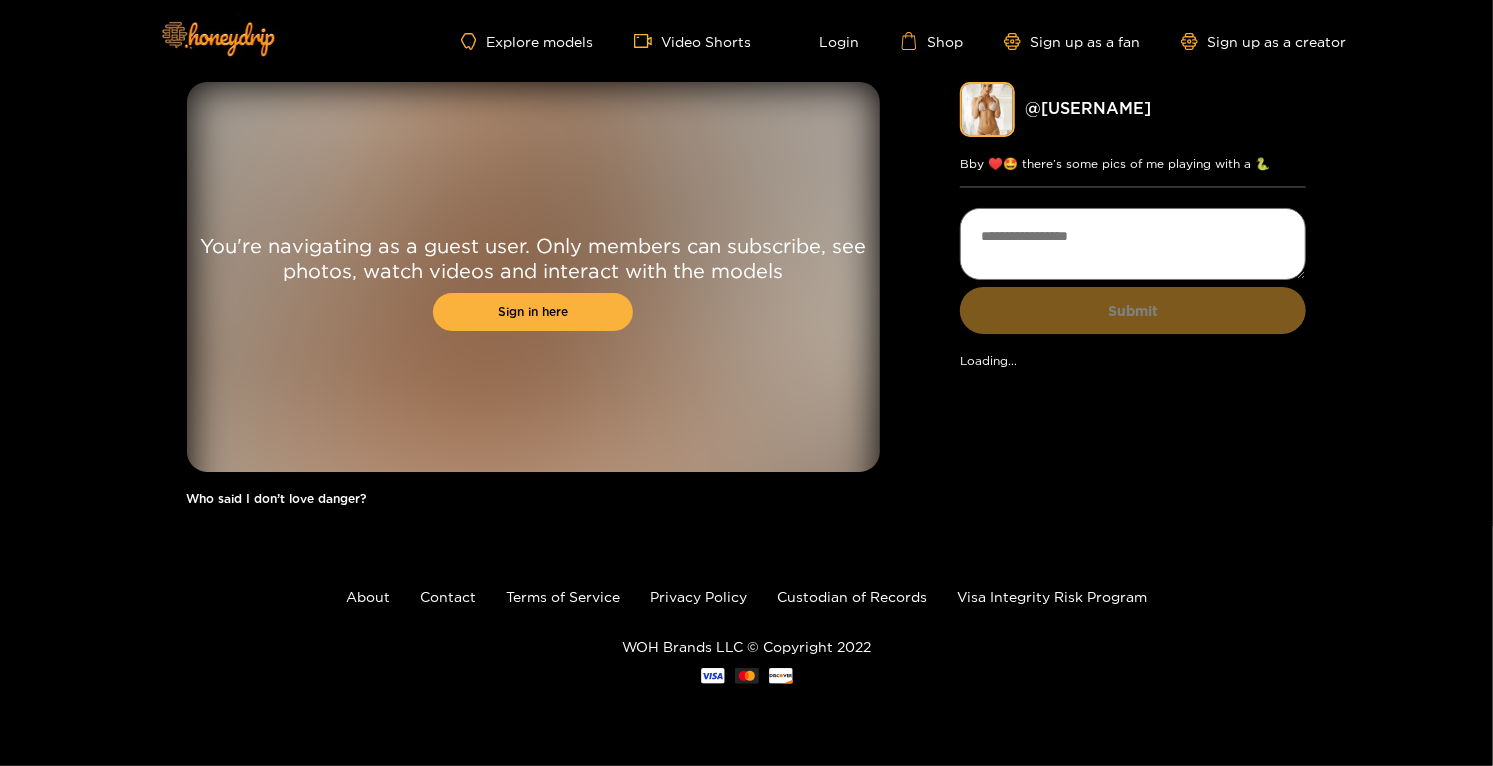 scroll, scrollTop: 0, scrollLeft: 0, axis: both 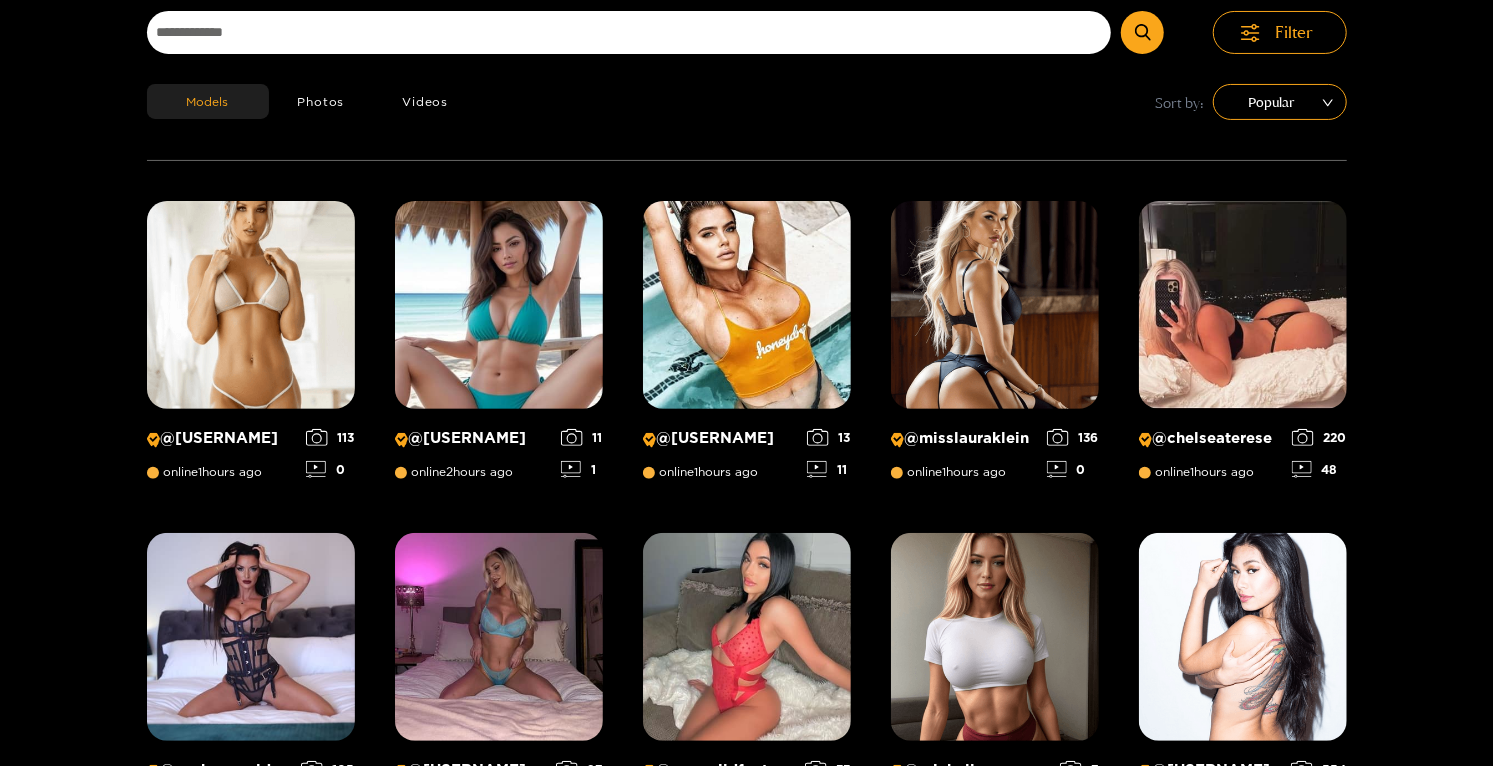 click on "Discover our Members Filter Models Photos Videos Sort by: Popular @[USERNAME] online [NUMBER] hours ago [NUMBER] [NUMBER] @ [USERNAME] online [NUMBER] hours ago [NUMBER] [NUMBER] @ [USERNAME] online [NUMBER] hours ago [NUMBER] [NUMBER] @ [USERNAME] online [NUMBER] hours ago [NUMBER] [NUMBER] @ [USERNAME] online [NUMBER] hours ago [NUMBER] [NUMBER] @ [USERNAME] online [NUMBER] hours ago [NUMBER] [NUMBER] @ [USERNAME] online [NUMBER] hours ago [NUMBER] [NUMBER] @ [USERNAME] online [NUMBER] hours ago [NUMBER] [NUMBER] @ [USERNAME] online now [NUMBER] [NUMBER] @ [USERNAME] online [NUMBER] hours ago [NUMBER] [NUMBER] @ [USERNAME] online [NUMBER] hours ago [NUMBER] [NUMBER] @ [USERNAME] online [NUMBER] hours ago [NUMBER] [NUMBER] @ [USERNAME] online [NUMBER] hours ago [NUMBER] [NUMBER] @ [USERNAME] online [NUMBER] hours ago [NUMBER] [NUMBER] @ [USERNAME] online [NUMBER] hours ago [NUMBER] [NUMBER] @ [USERNAME] online [NUMBER] hours ago [NUMBER] [NUMBER] @ [USERNAME] online now [NUMBER] [NUMBER]" at bounding box center (746, 963) 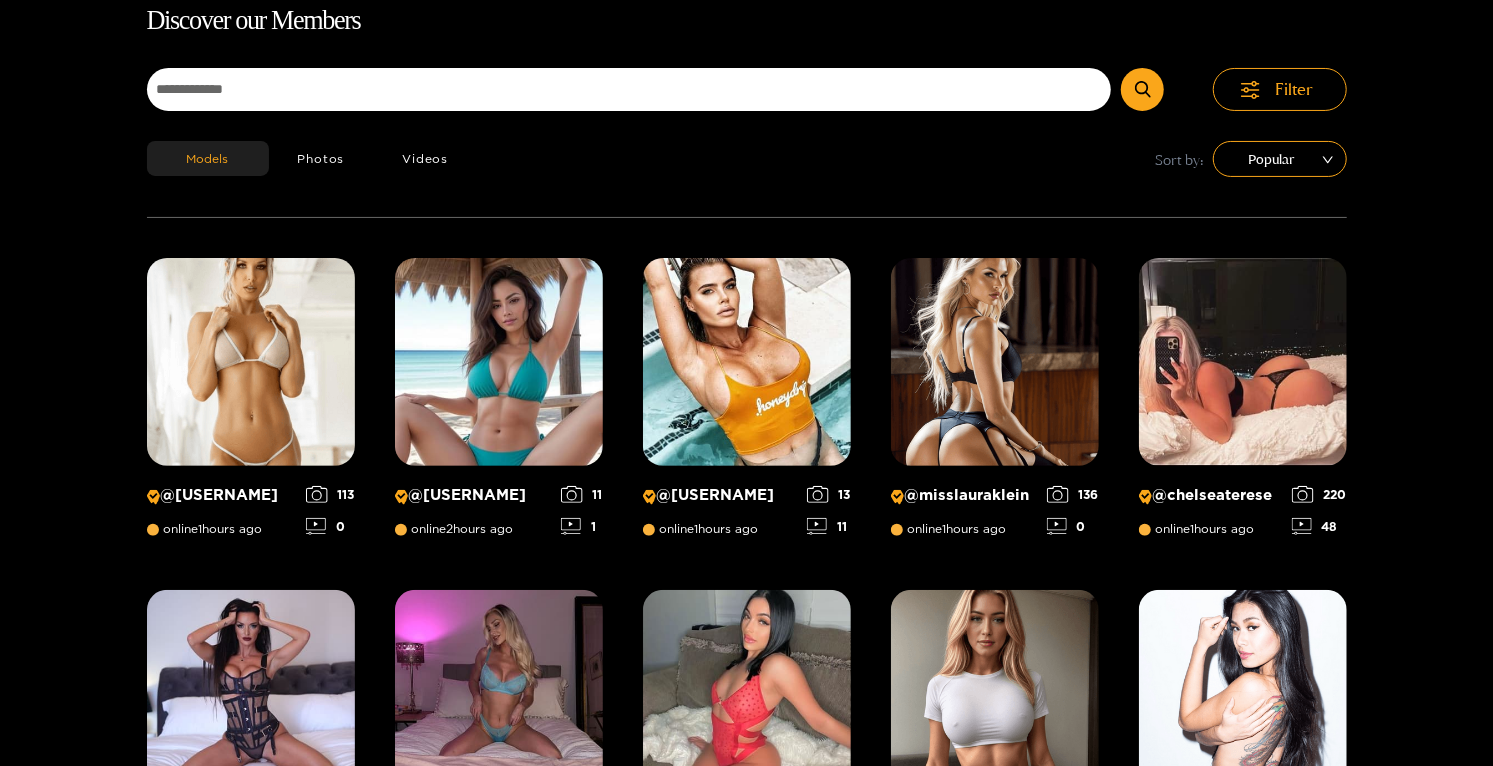 scroll, scrollTop: 128, scrollLeft: 0, axis: vertical 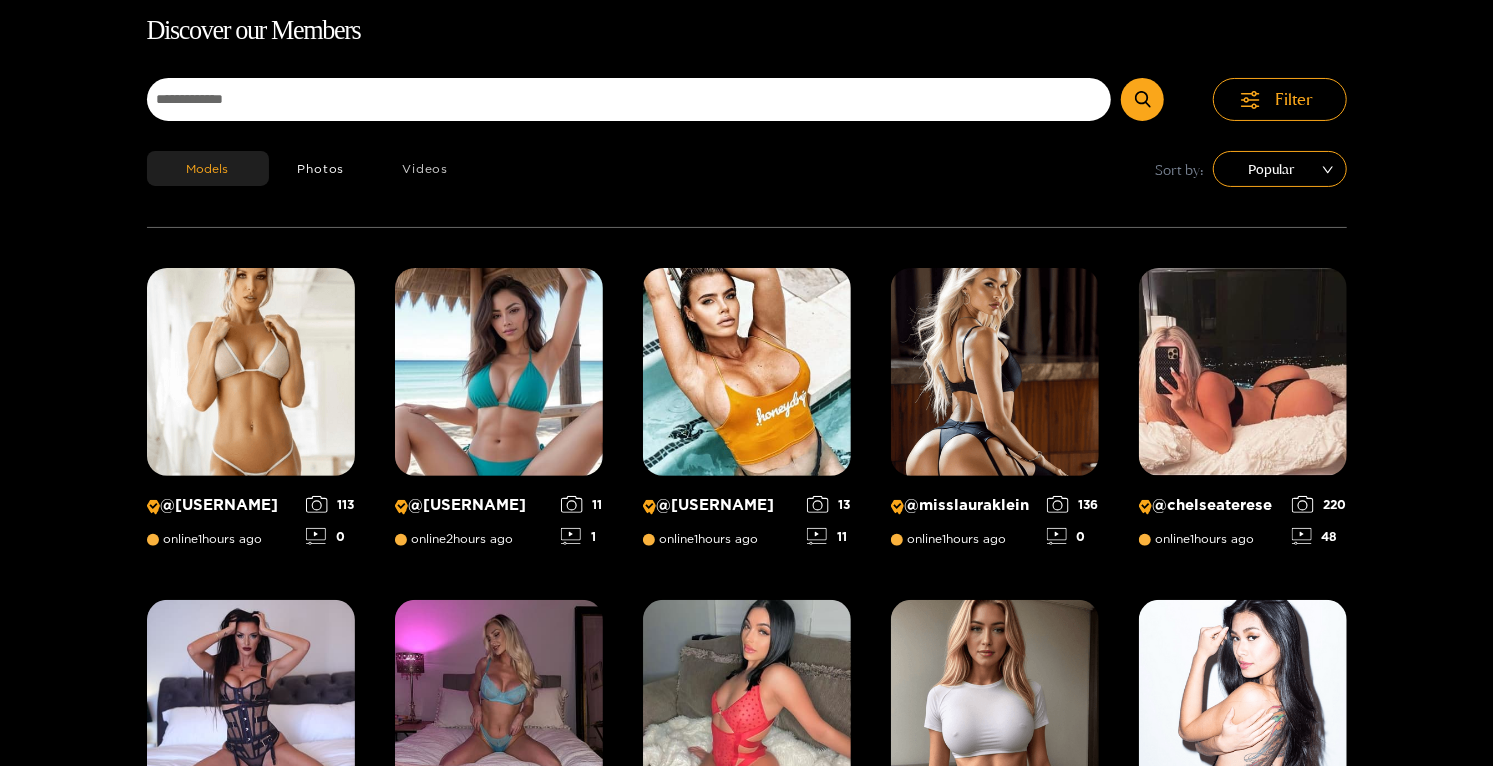 click on "Videos" at bounding box center (425, 168) 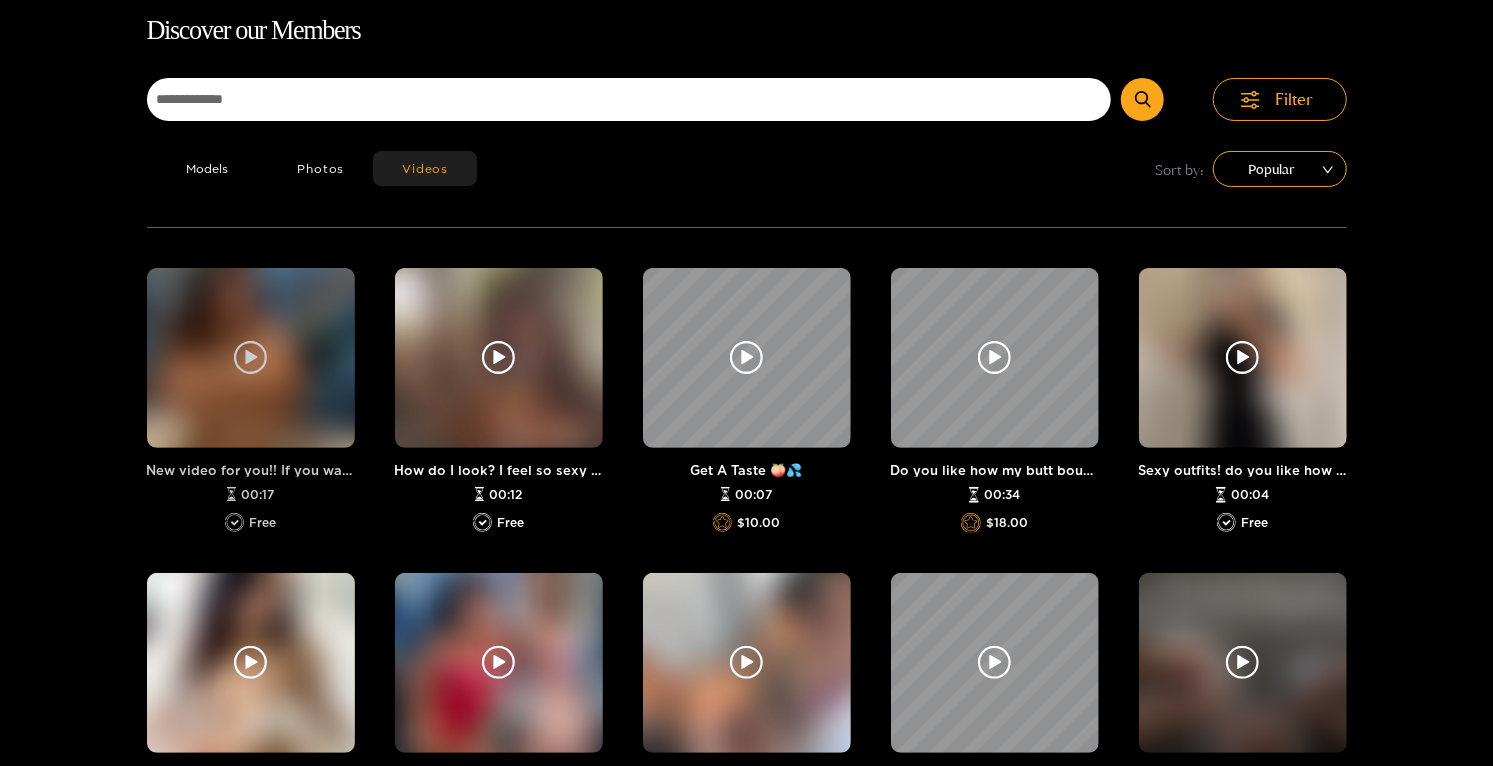 click 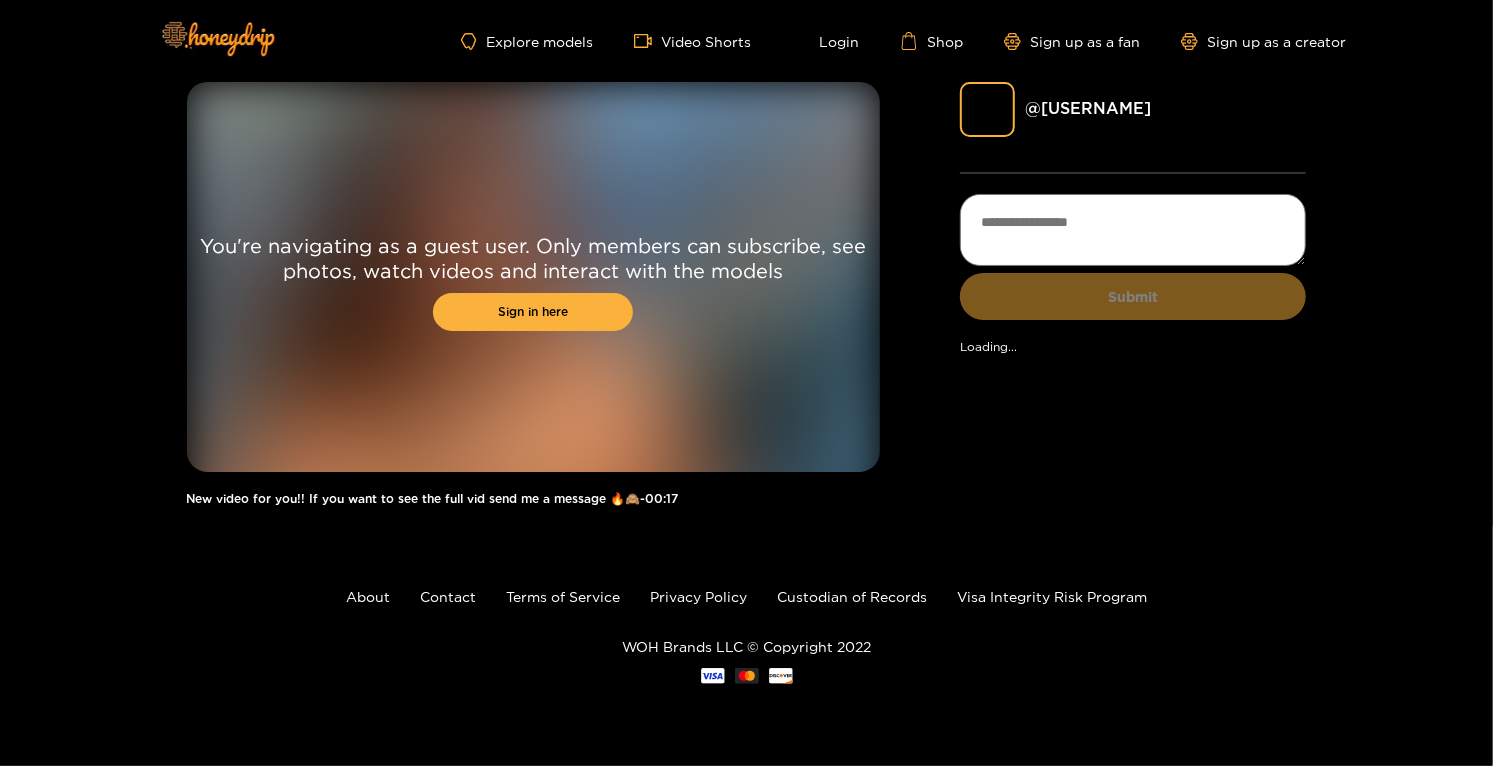 scroll, scrollTop: 0, scrollLeft: 0, axis: both 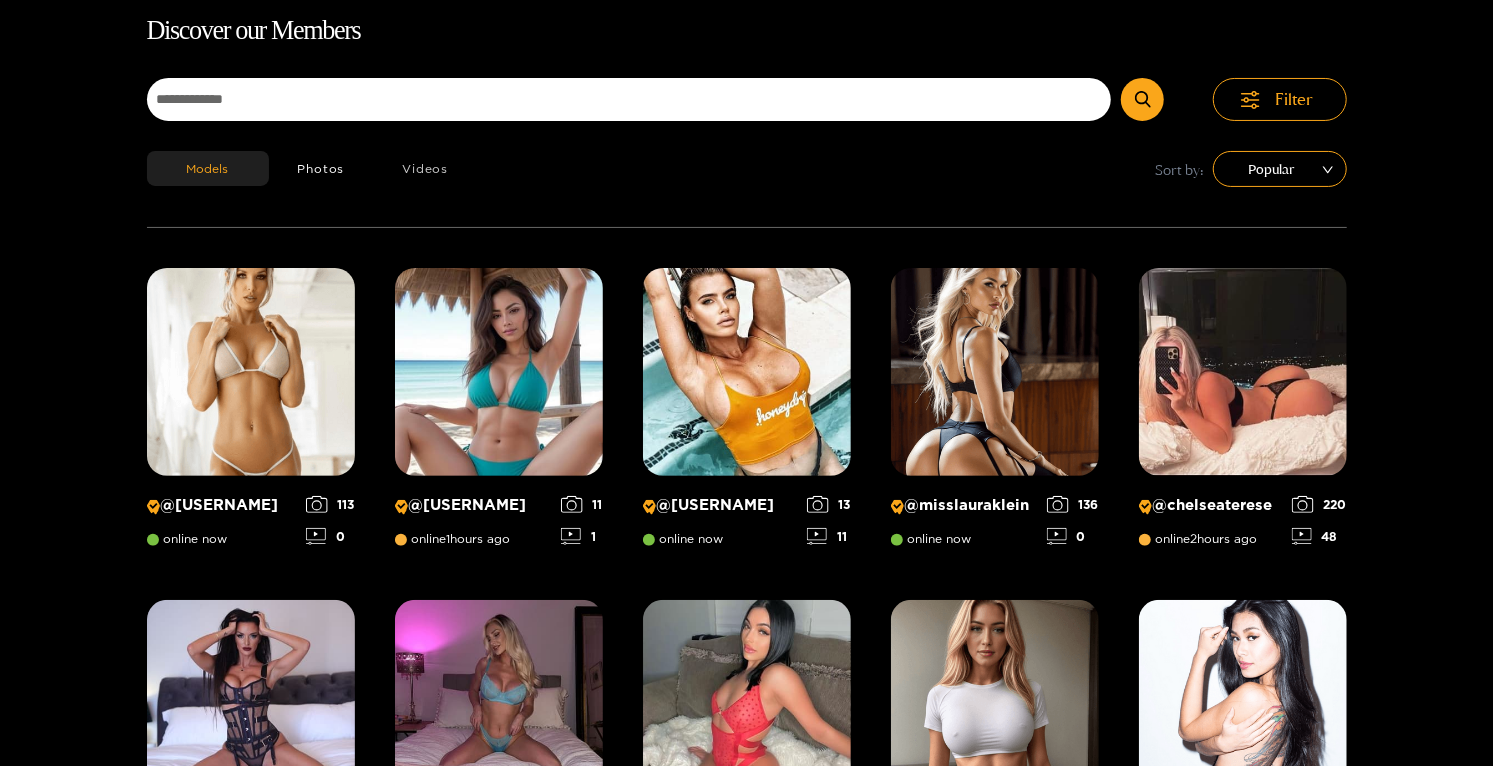 click on "Videos" at bounding box center (425, 168) 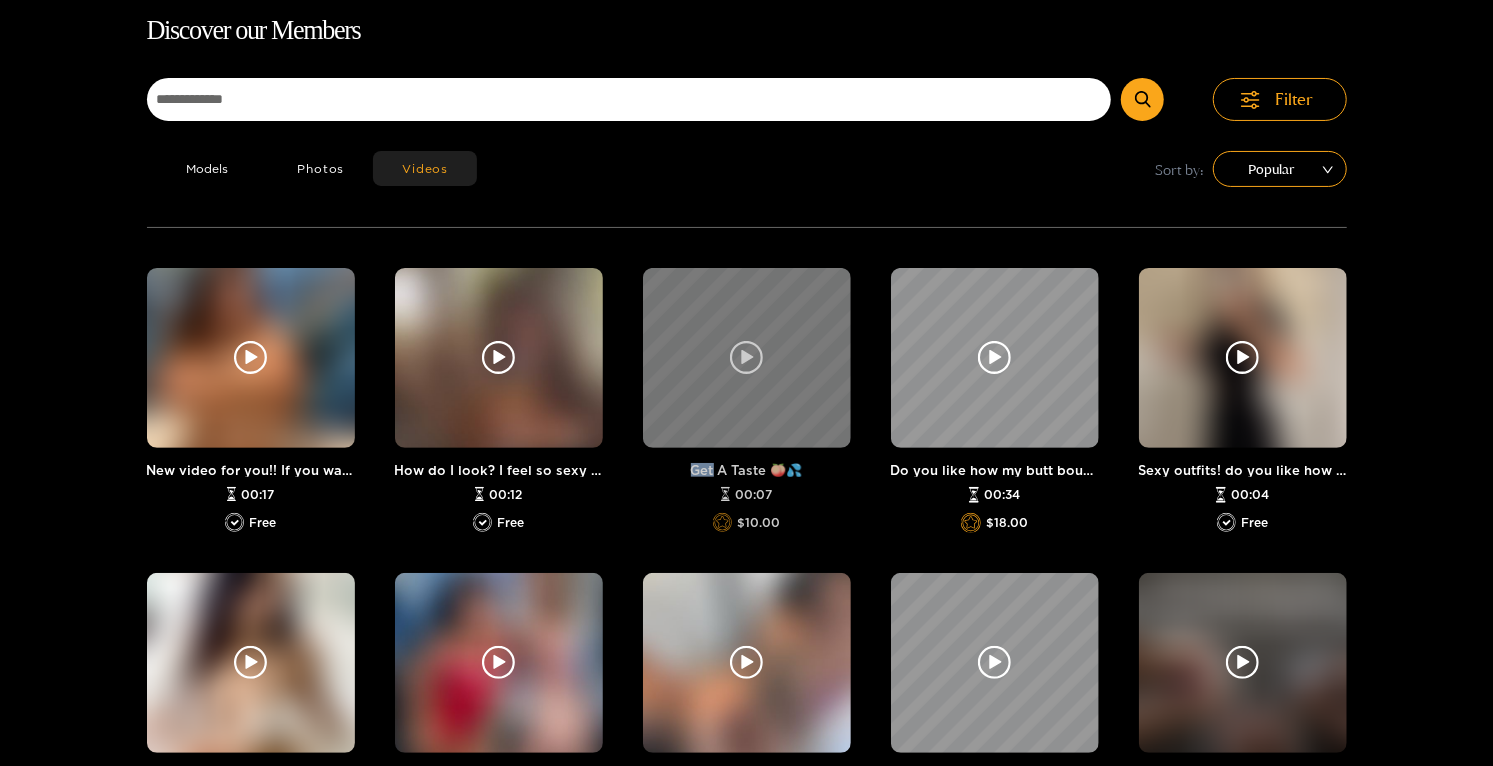 click at bounding box center [747, 358] 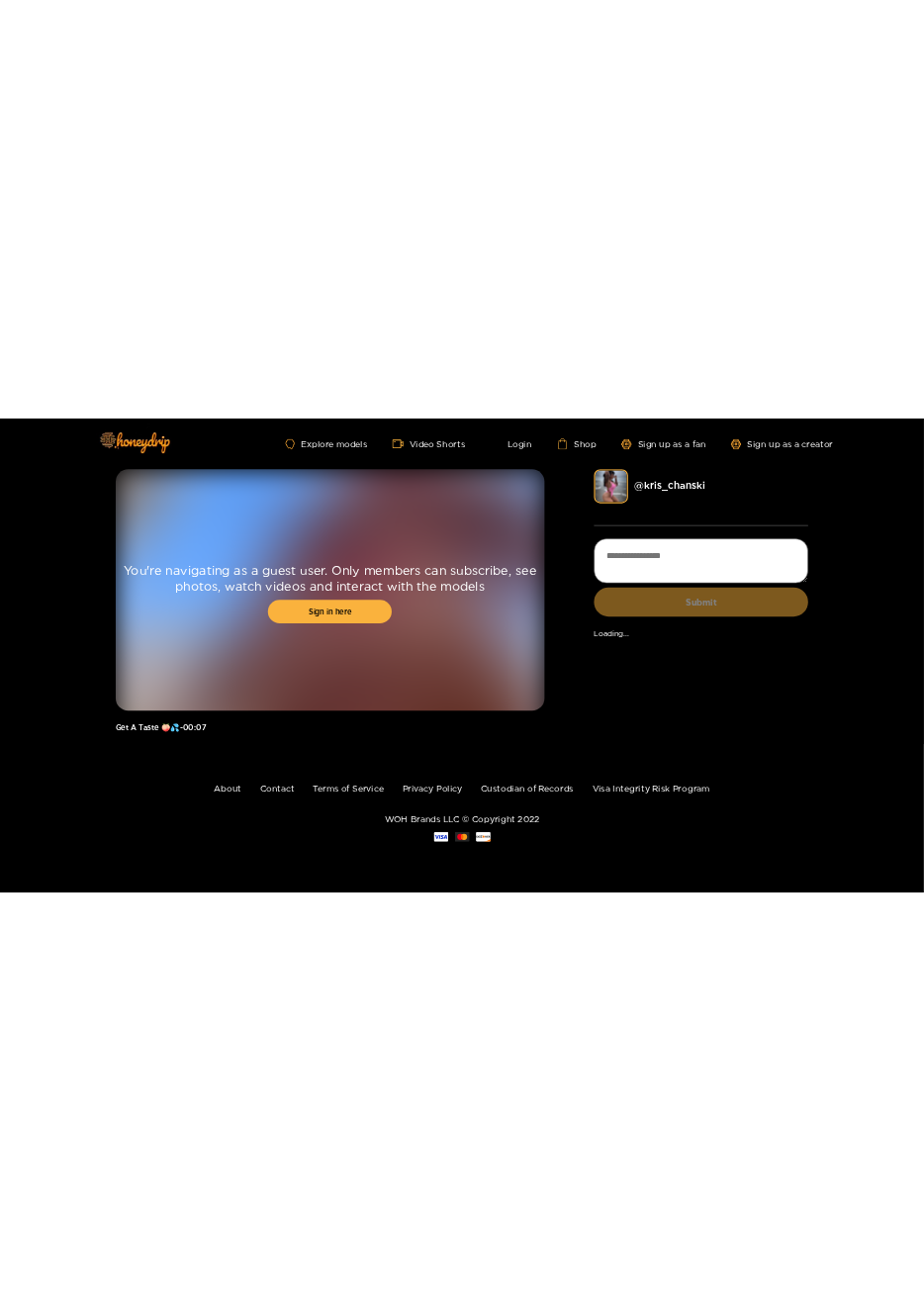 scroll, scrollTop: 0, scrollLeft: 0, axis: both 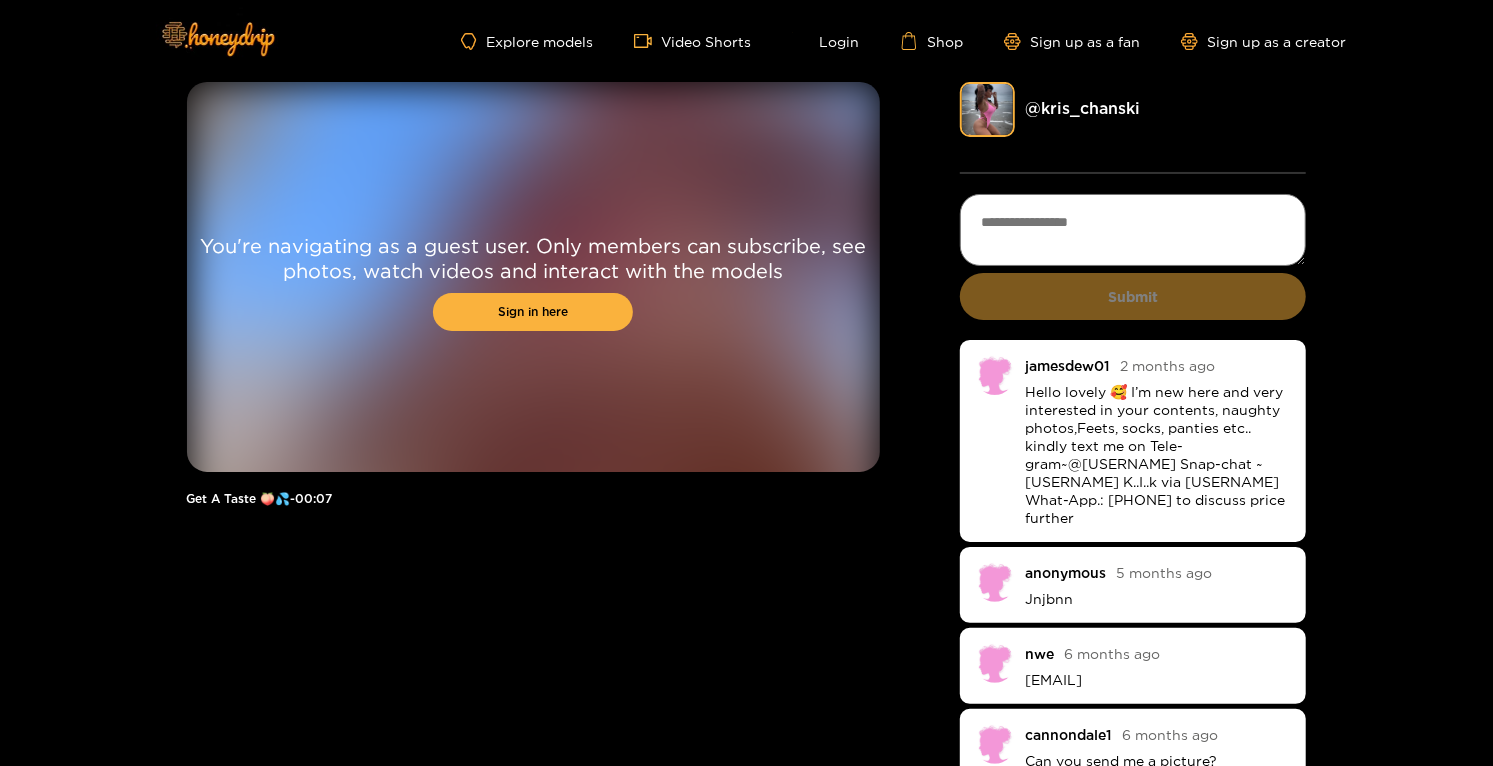 click on "You're navigating as a guest user. Only members can subscribe, see photos, watch videos and interact with the models" at bounding box center (533, 258) 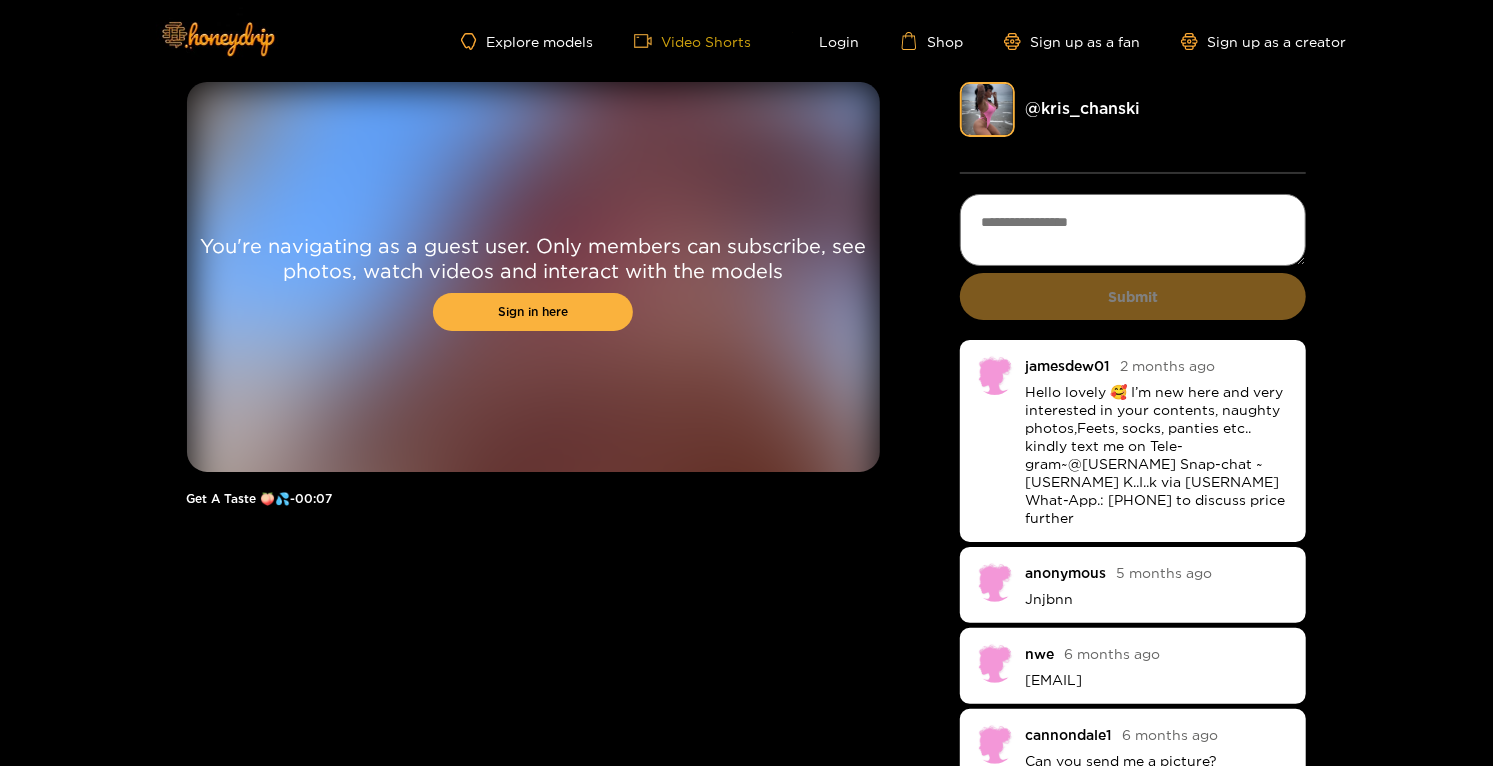 click on "Video Shorts" at bounding box center [693, 41] 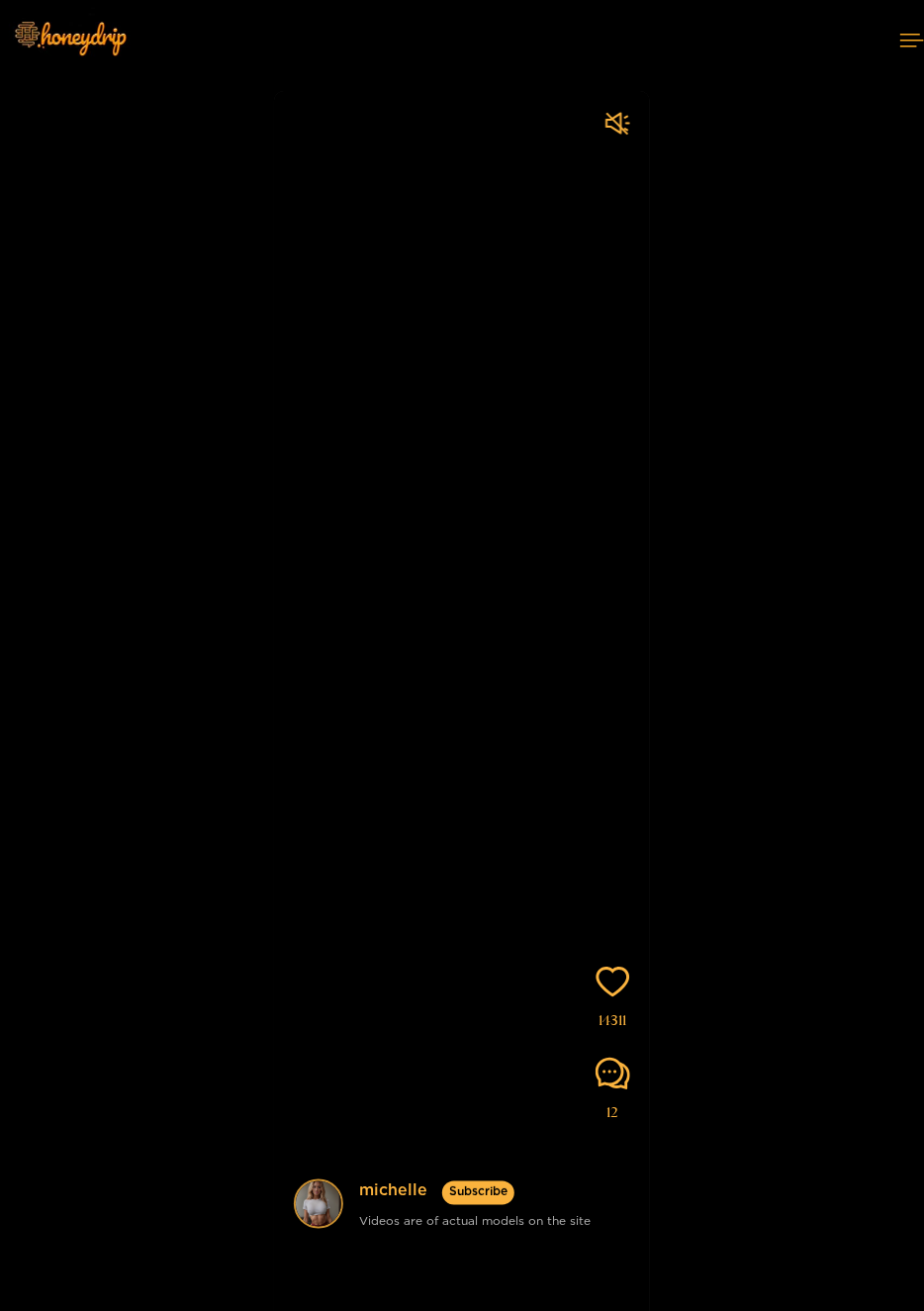 click at bounding box center (319, 1204) 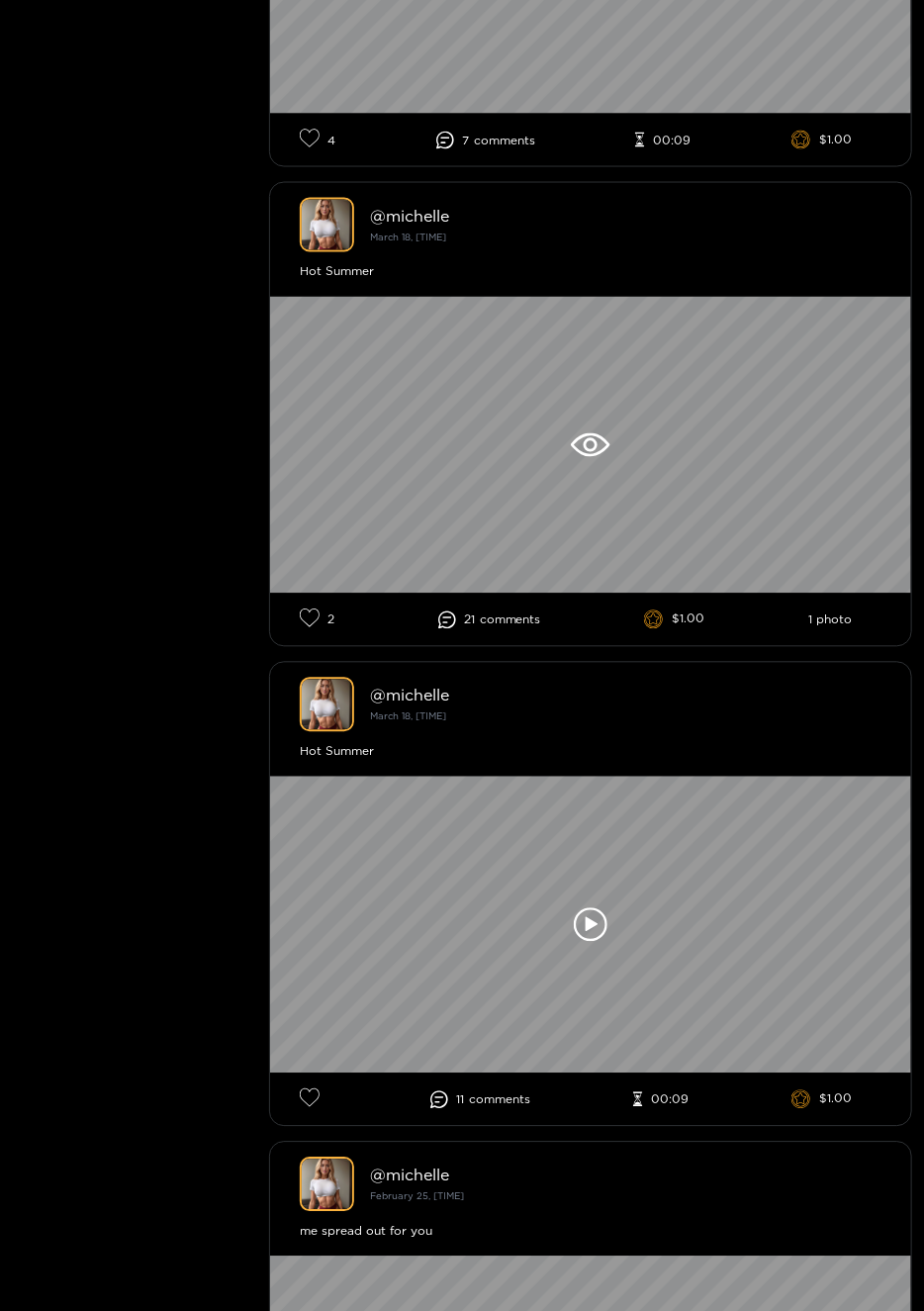 scroll, scrollTop: 922, scrollLeft: 0, axis: vertical 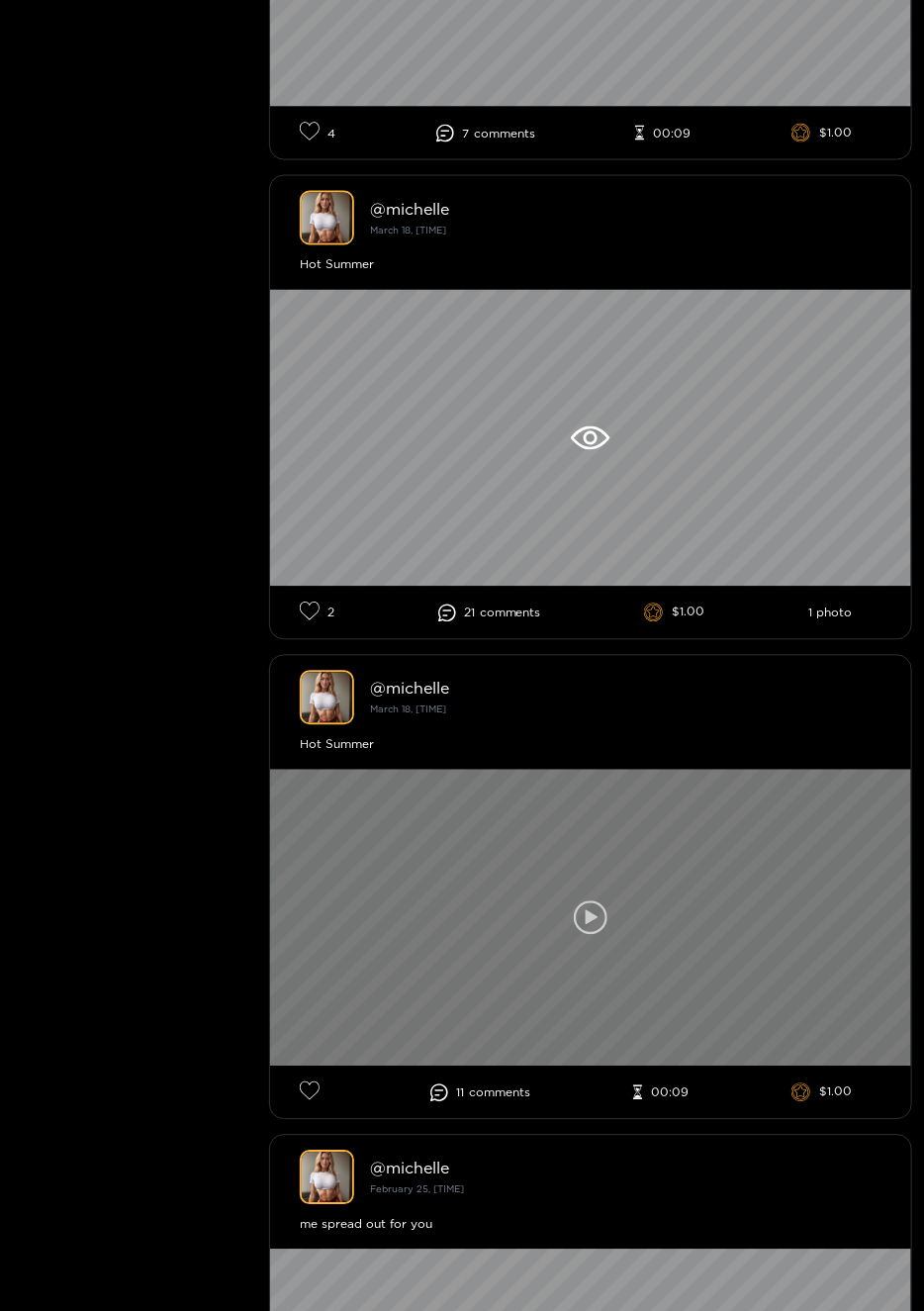 click at bounding box center (591, 918) 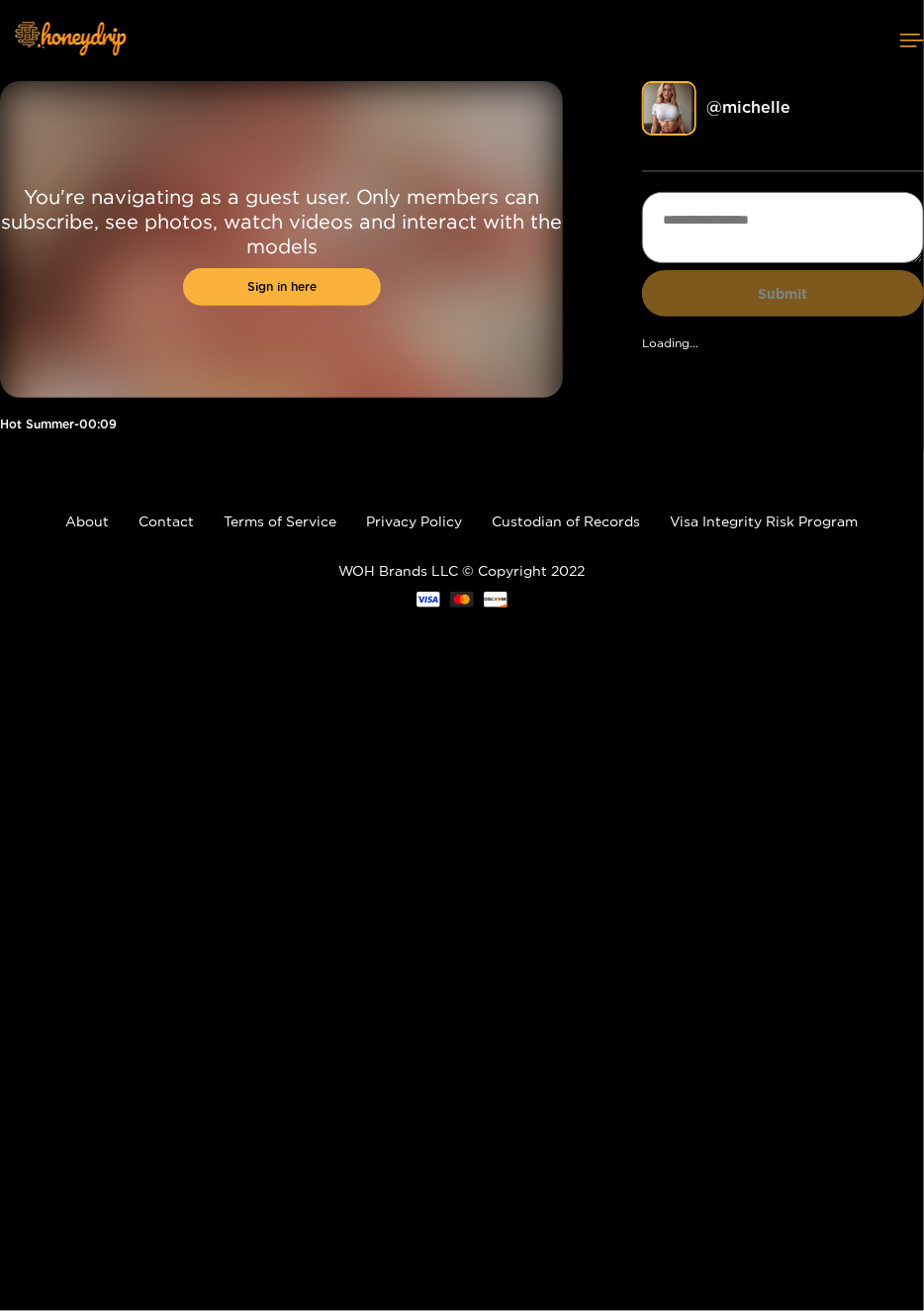 scroll, scrollTop: 0, scrollLeft: 0, axis: both 